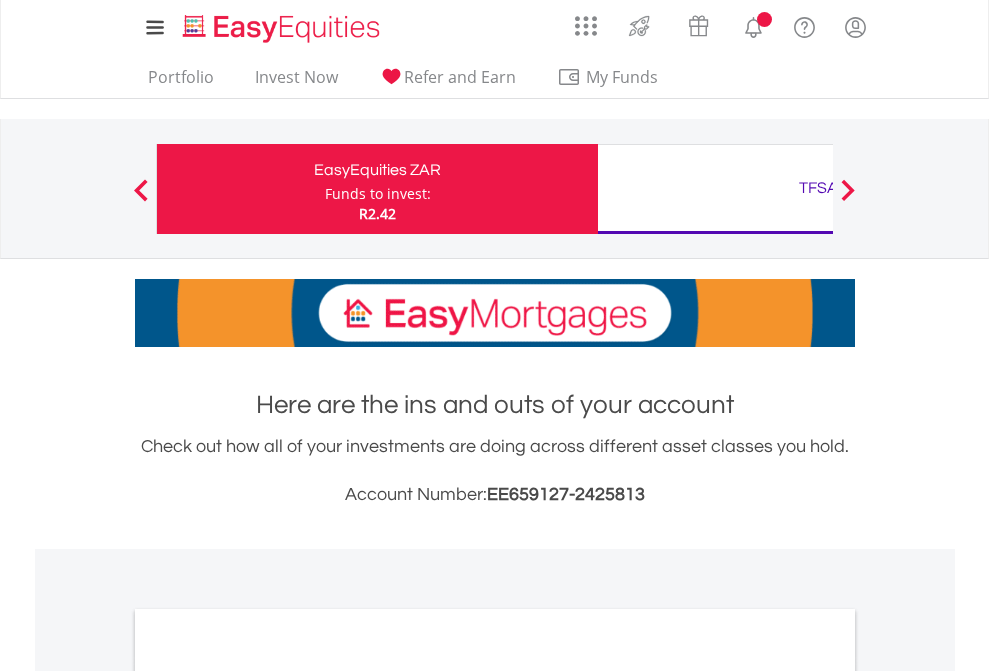 scroll, scrollTop: 0, scrollLeft: 0, axis: both 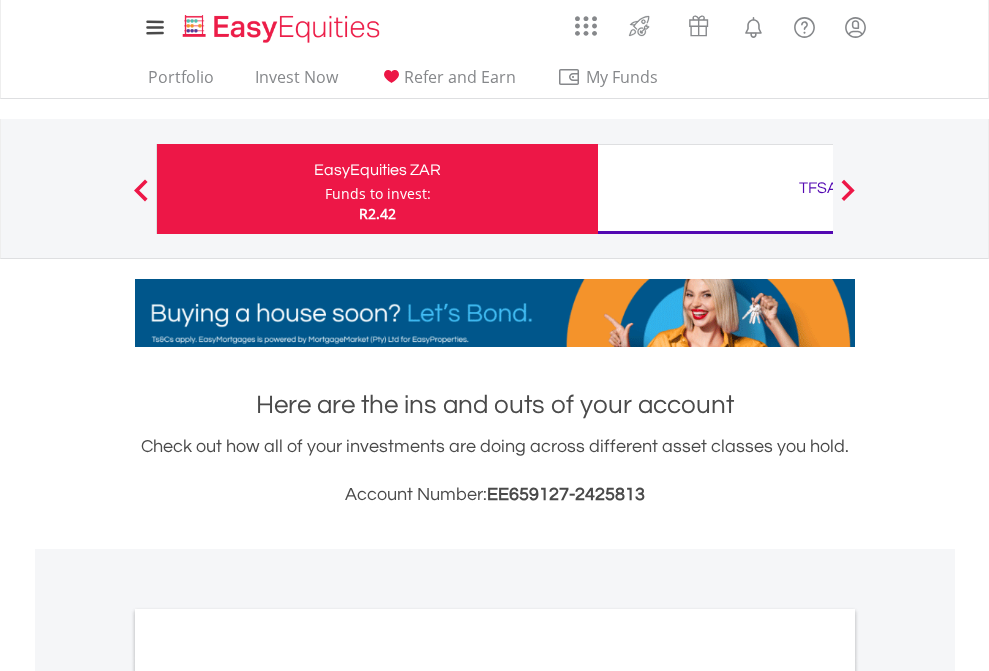 click on "Funds to invest:" at bounding box center [378, 194] 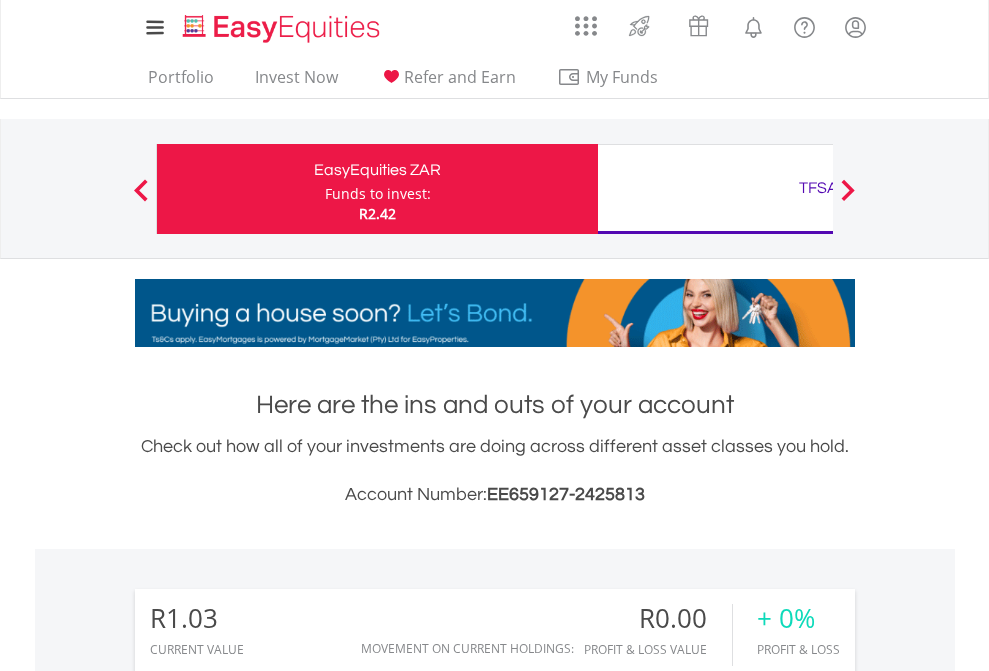 scroll, scrollTop: 999808, scrollLeft: 999687, axis: both 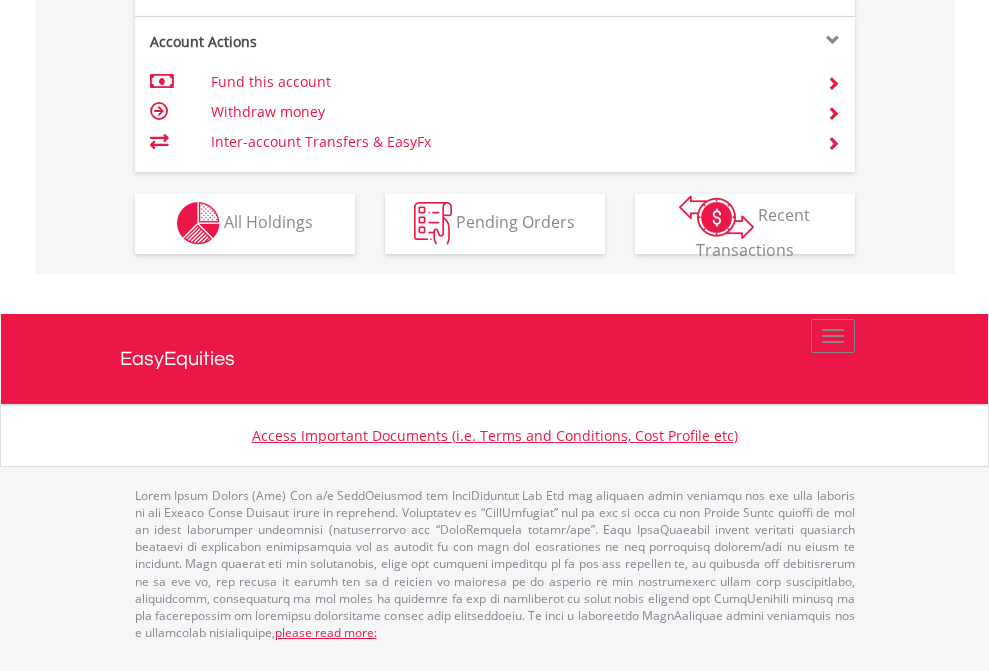 click on "Investment types" at bounding box center [706, -353] 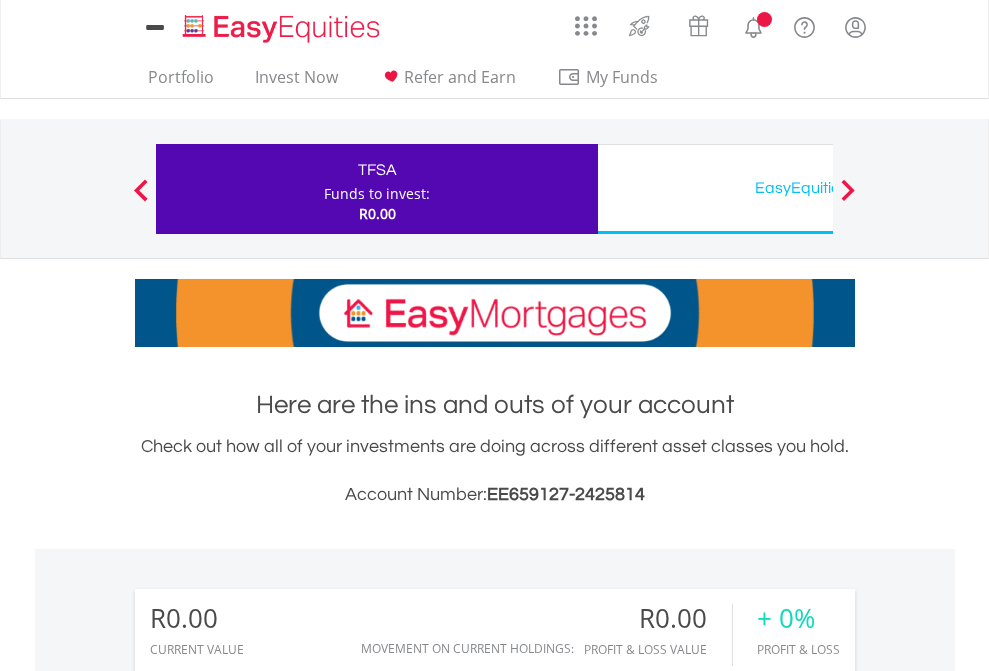 scroll, scrollTop: 0, scrollLeft: 0, axis: both 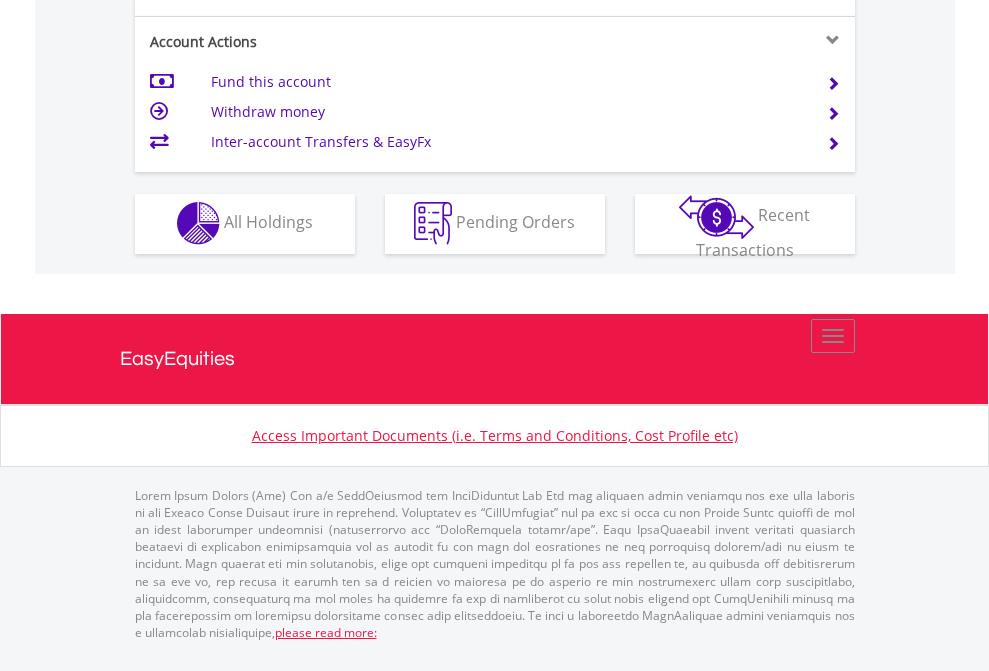 click on "Investment types" at bounding box center (706, -353) 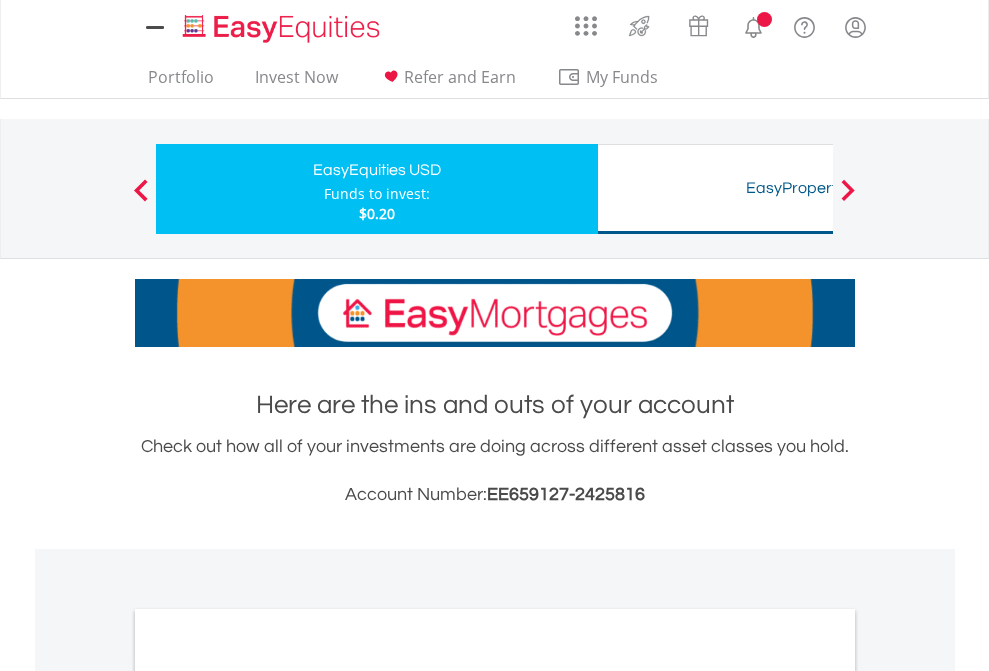 scroll, scrollTop: 0, scrollLeft: 0, axis: both 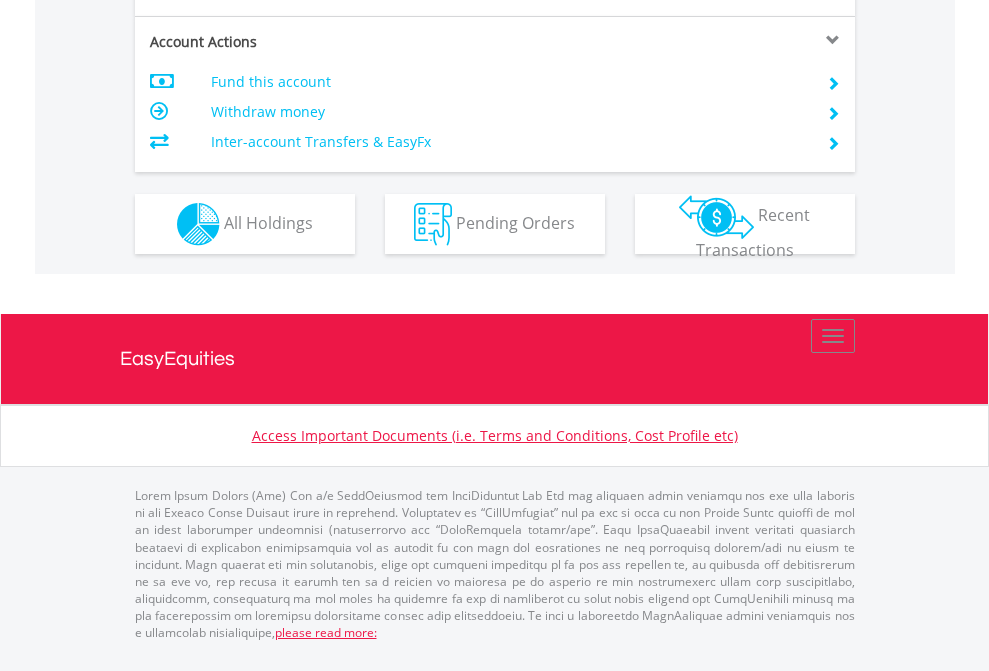 click on "Investment types" at bounding box center (706, -337) 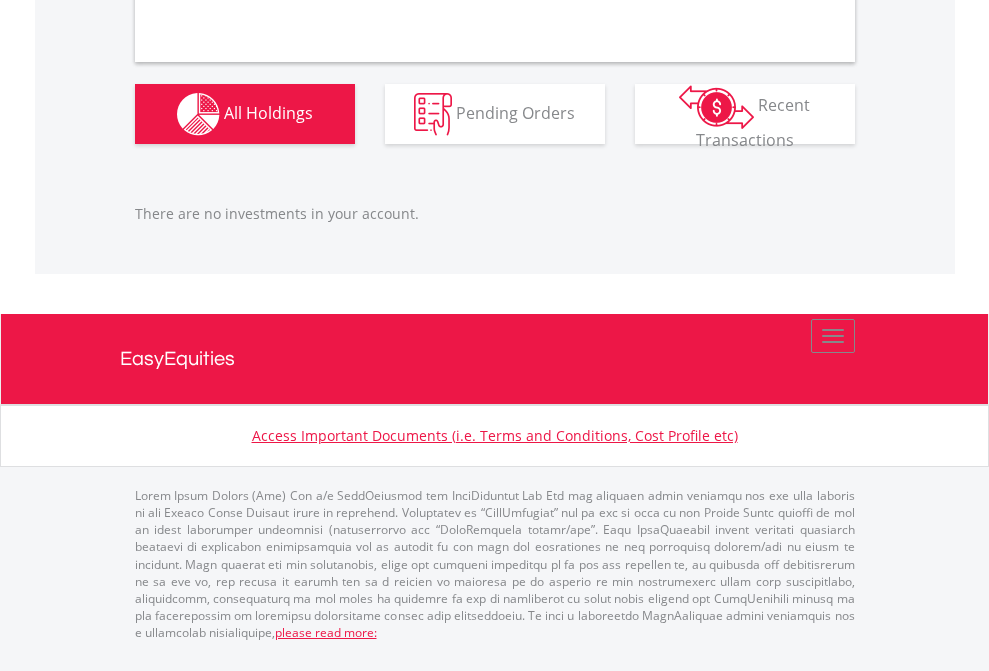 scroll, scrollTop: 1980, scrollLeft: 0, axis: vertical 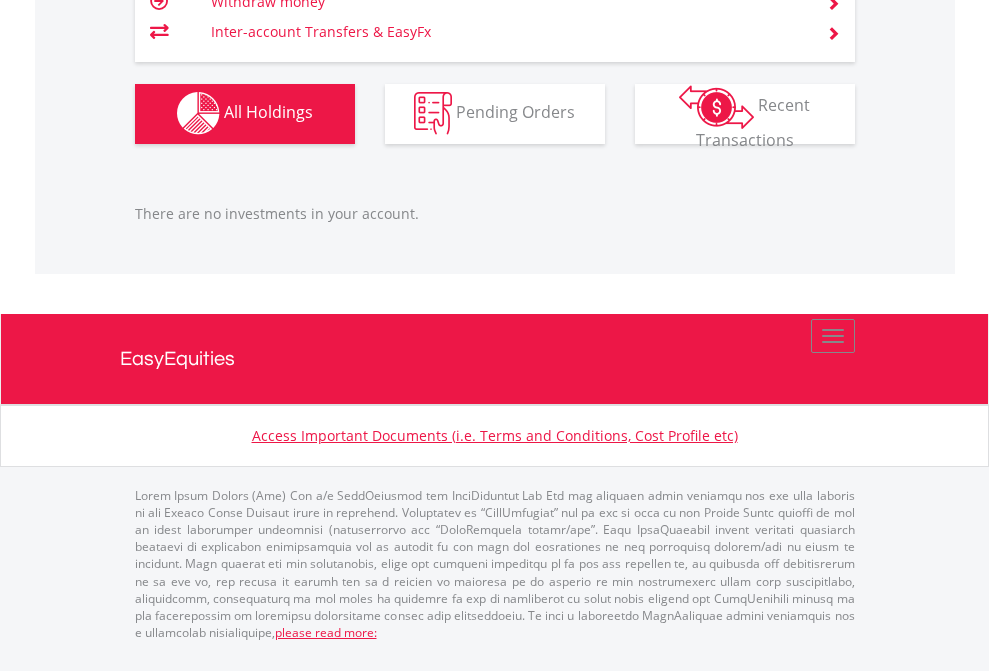 click on "TFSA" at bounding box center [818, -1142] 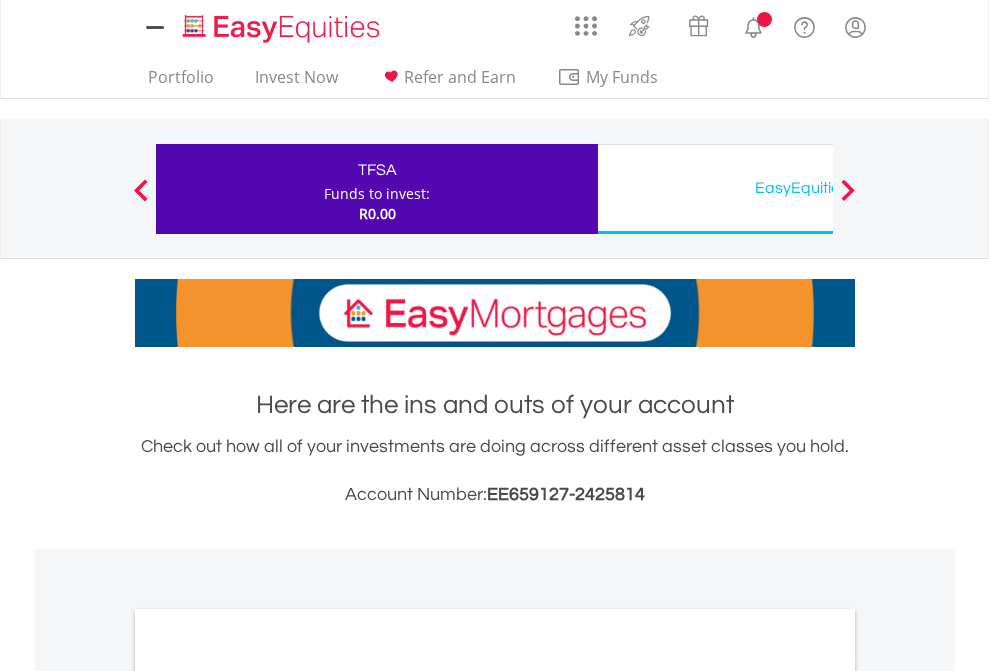scroll, scrollTop: 0, scrollLeft: 0, axis: both 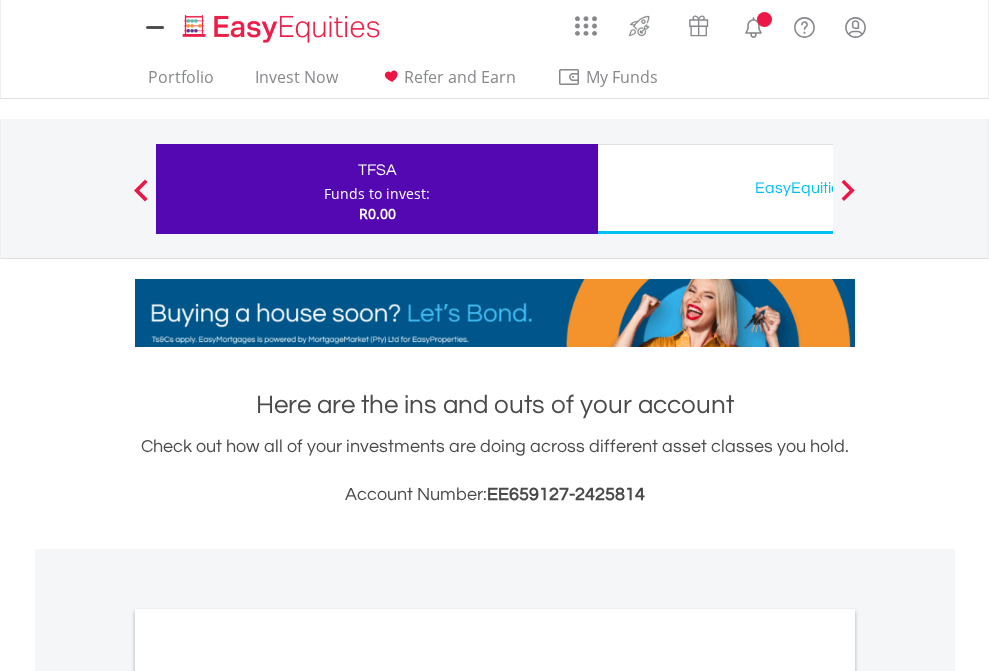 click on "All Holdings" at bounding box center (268, 1096) 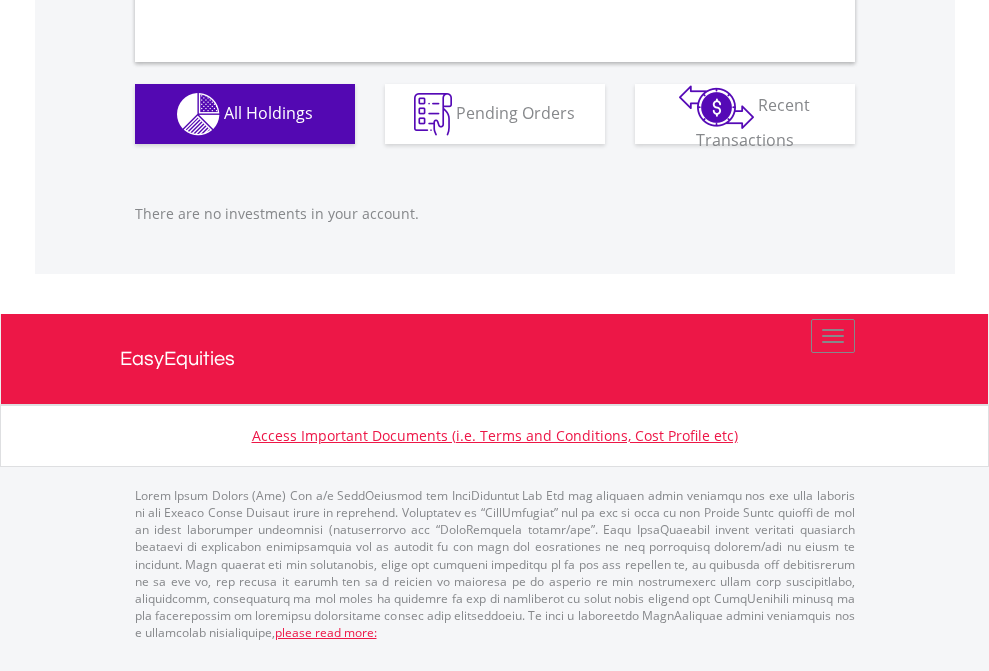 scroll, scrollTop: 1980, scrollLeft: 0, axis: vertical 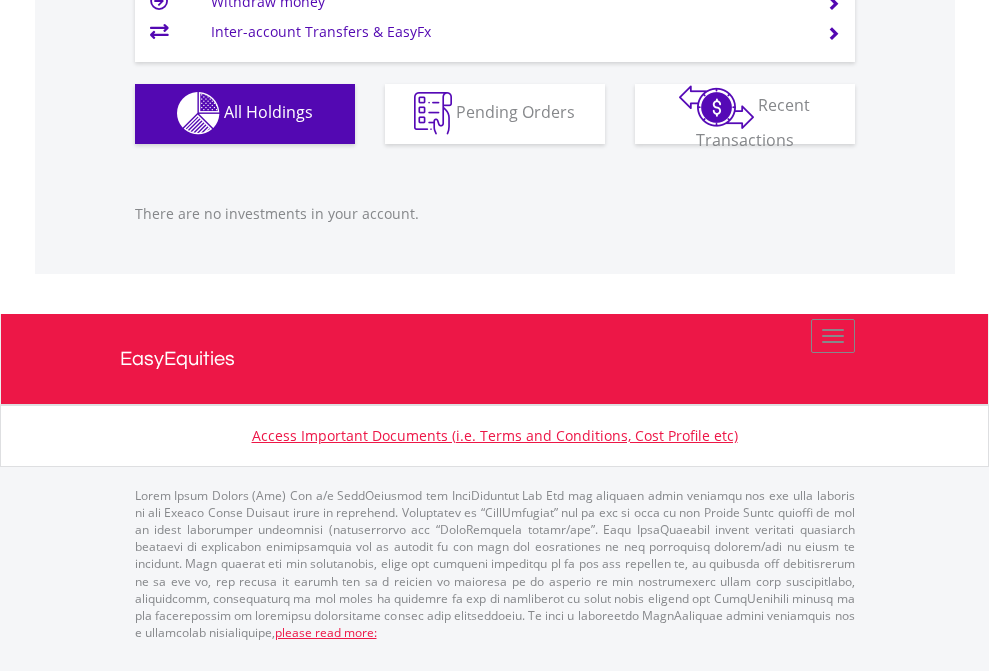click on "EasyEquities USD" at bounding box center [818, -1142] 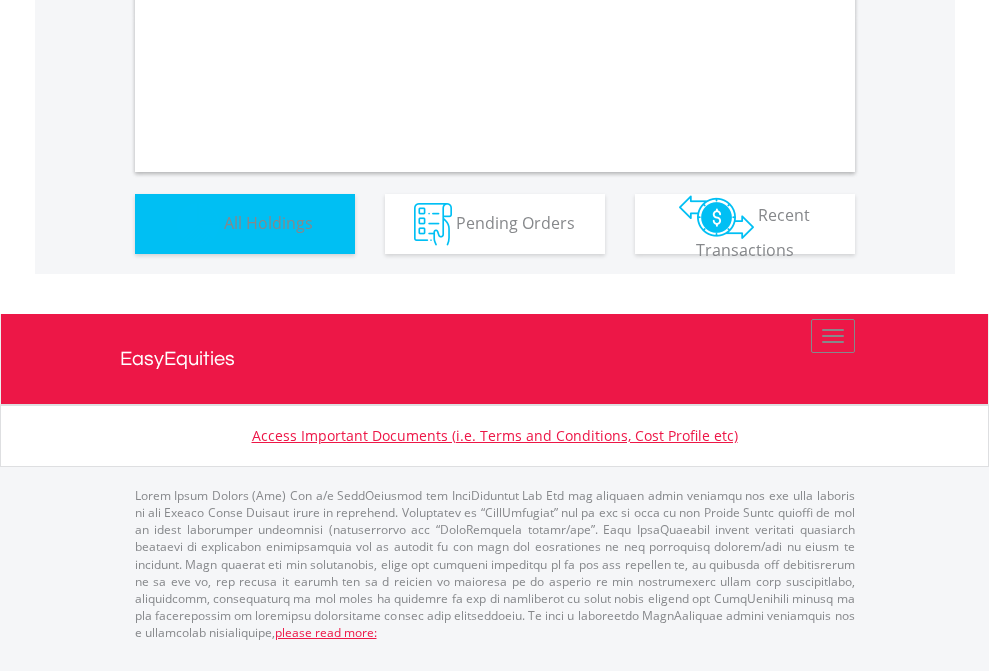 click on "All Holdings" at bounding box center (268, 222) 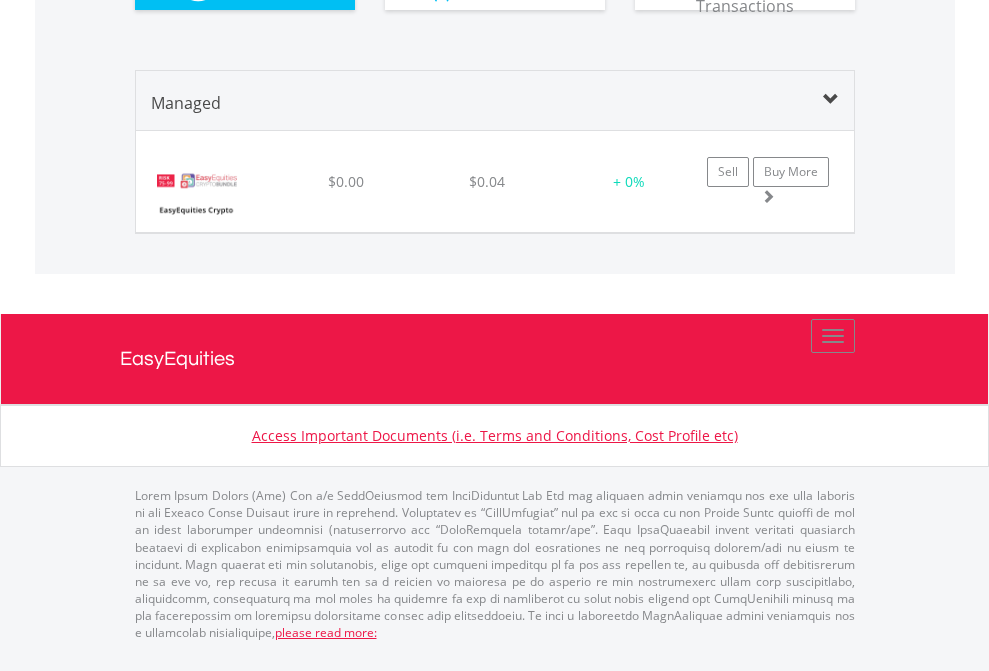 scroll, scrollTop: 2190, scrollLeft: 0, axis: vertical 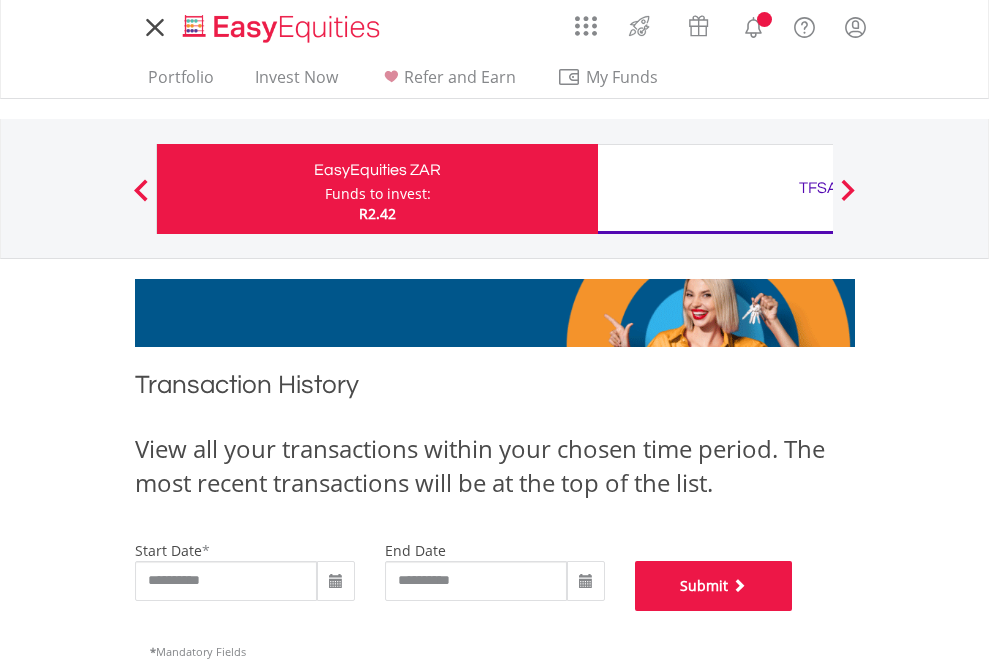 click on "Submit" at bounding box center [714, 586] 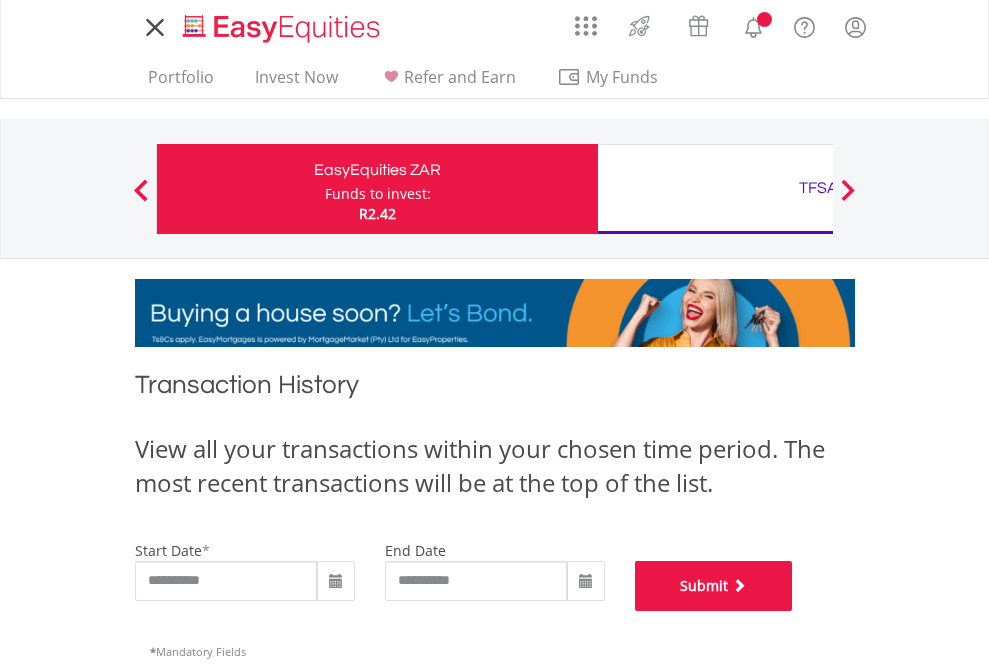 scroll, scrollTop: 811, scrollLeft: 0, axis: vertical 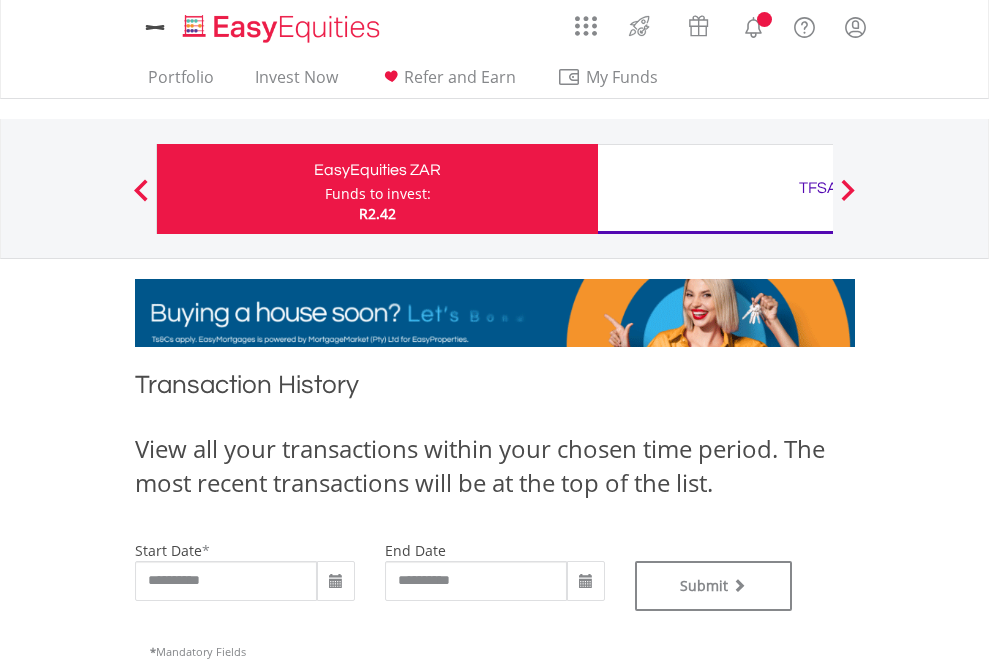 click on "TFSA" at bounding box center (818, 188) 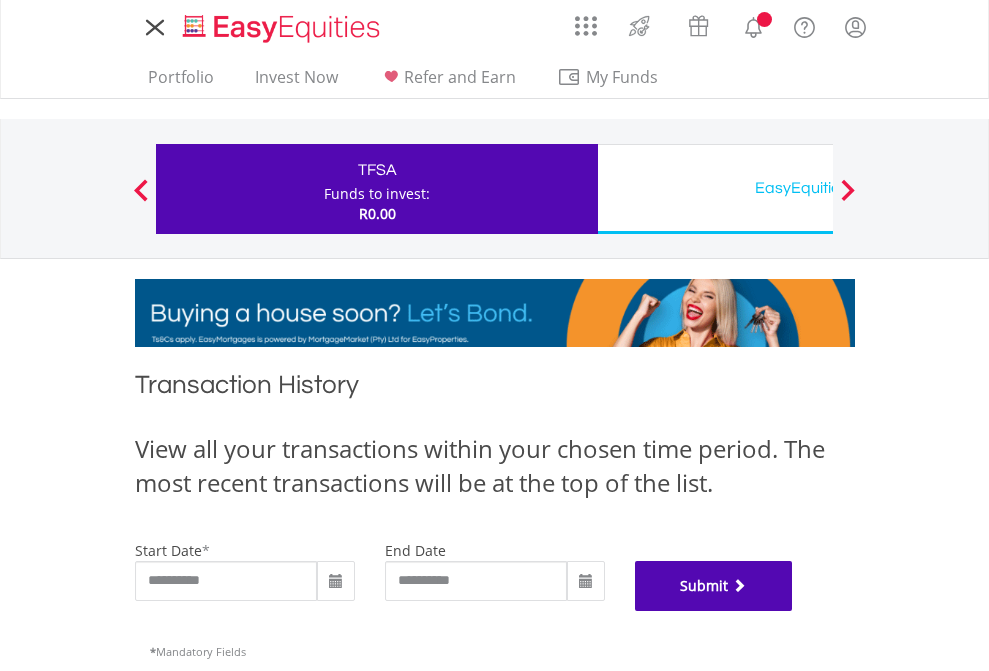 click on "Submit" at bounding box center (714, 586) 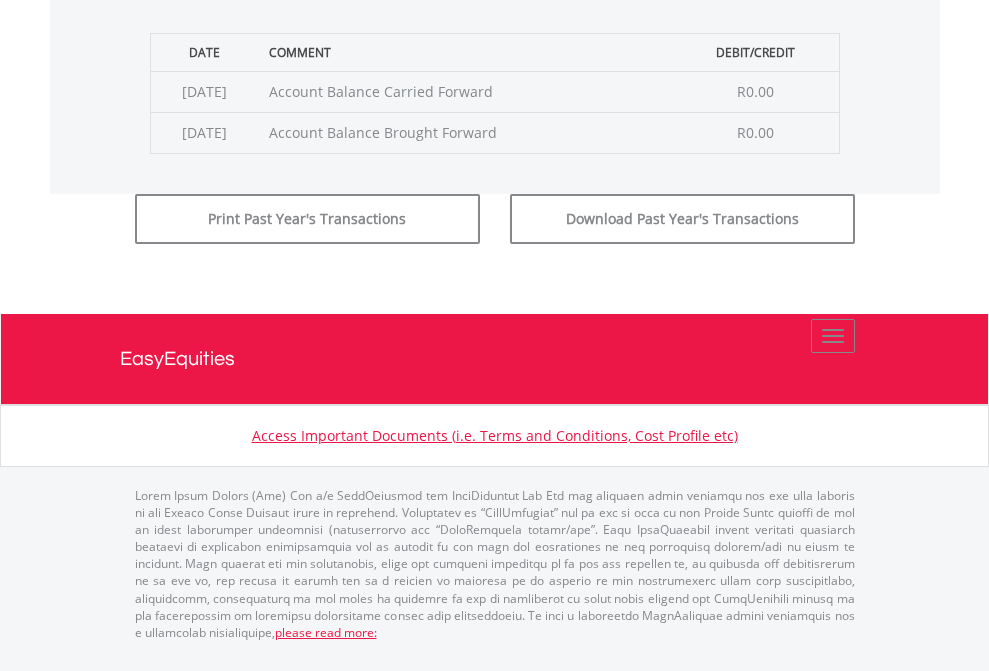 scroll, scrollTop: 811, scrollLeft: 0, axis: vertical 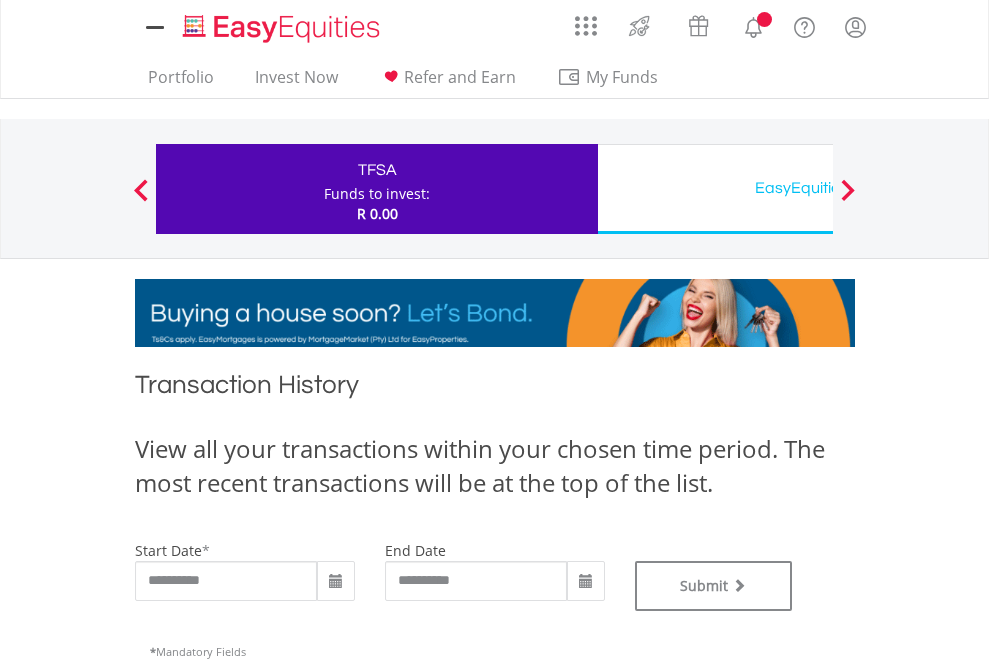click on "EasyEquities USD" at bounding box center (818, 188) 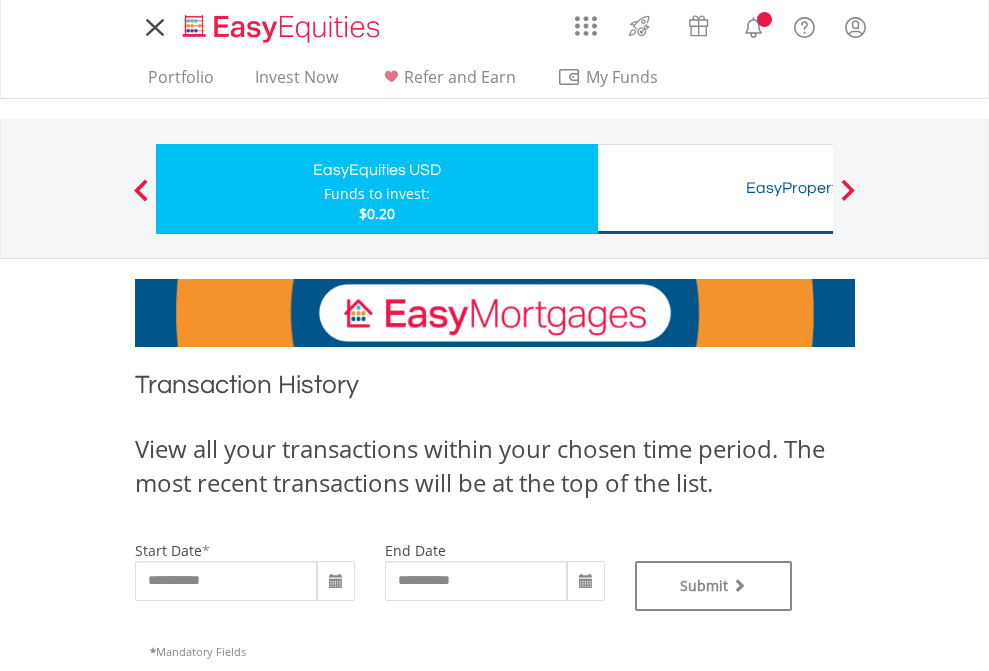 scroll, scrollTop: 0, scrollLeft: 0, axis: both 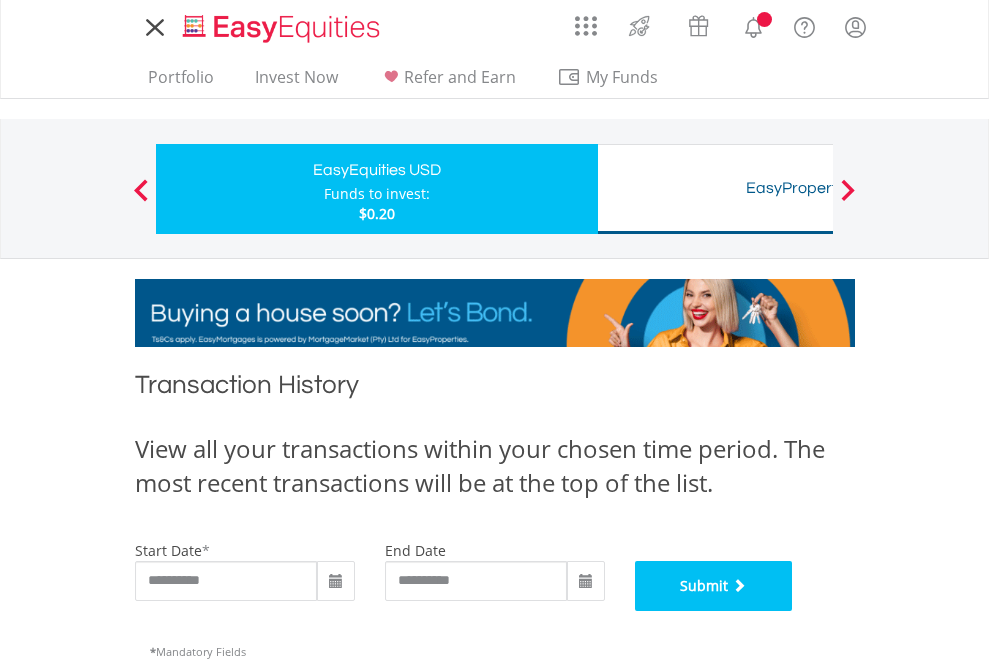 click on "Submit" at bounding box center [714, 586] 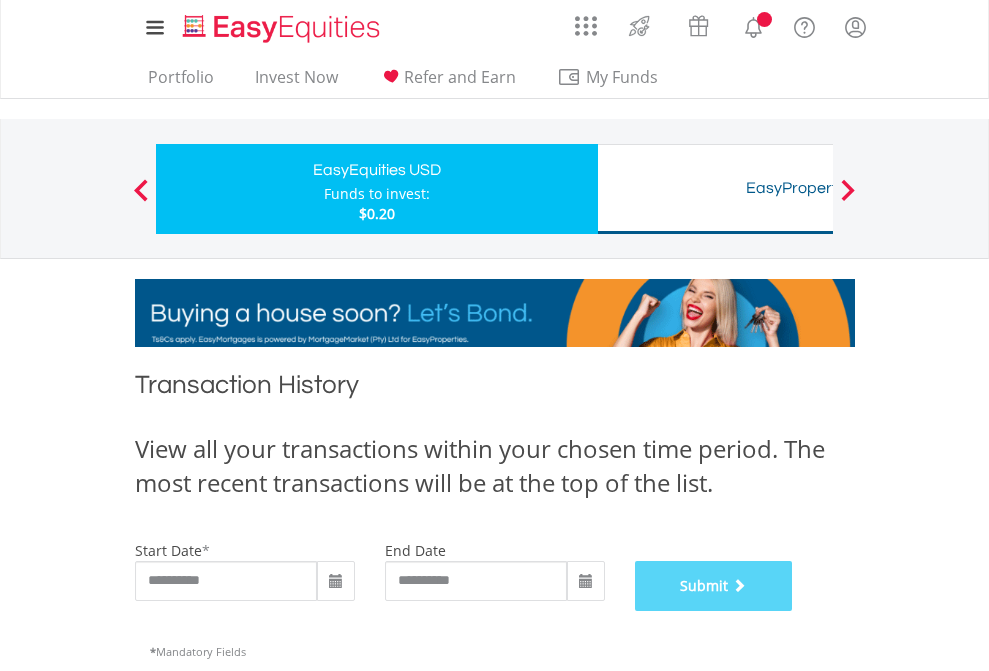 scroll, scrollTop: 811, scrollLeft: 0, axis: vertical 